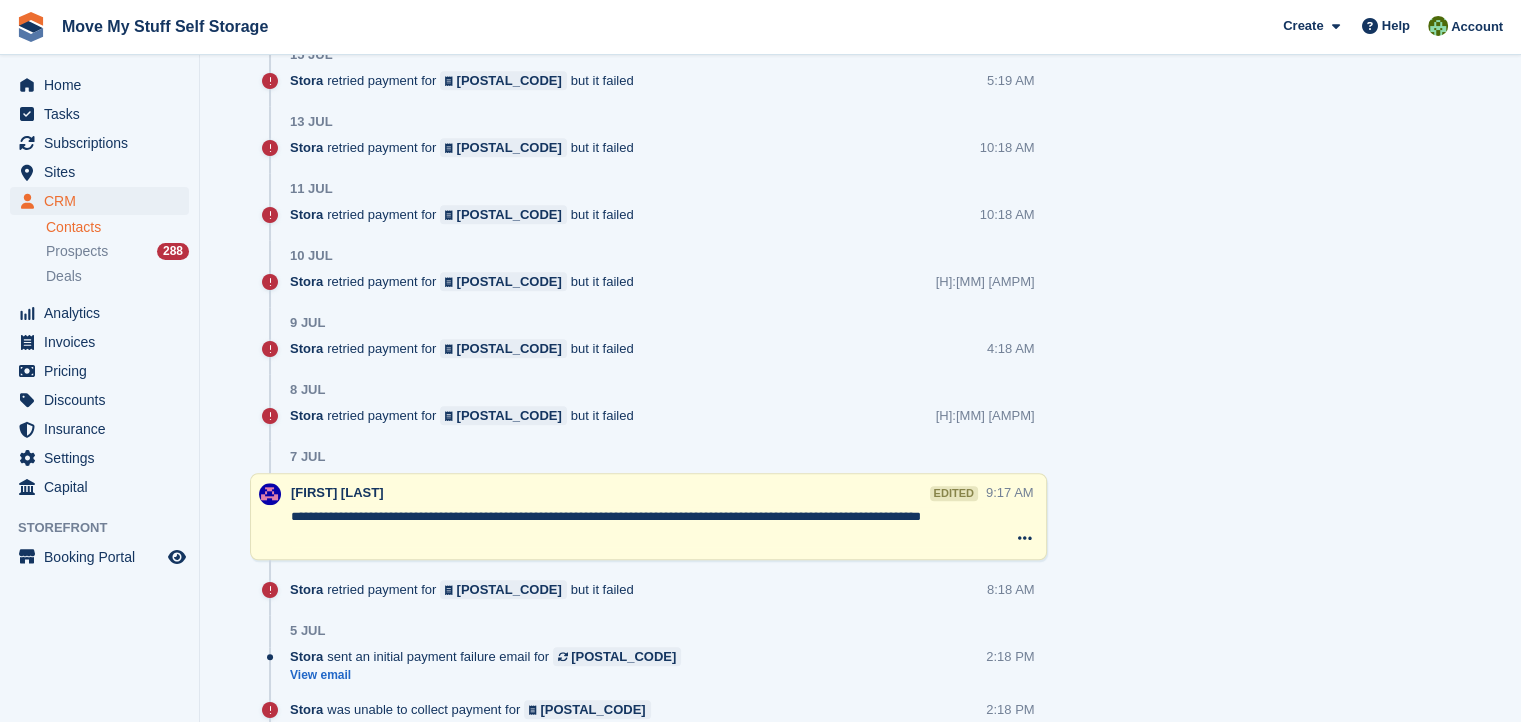scroll, scrollTop: 0, scrollLeft: 0, axis: both 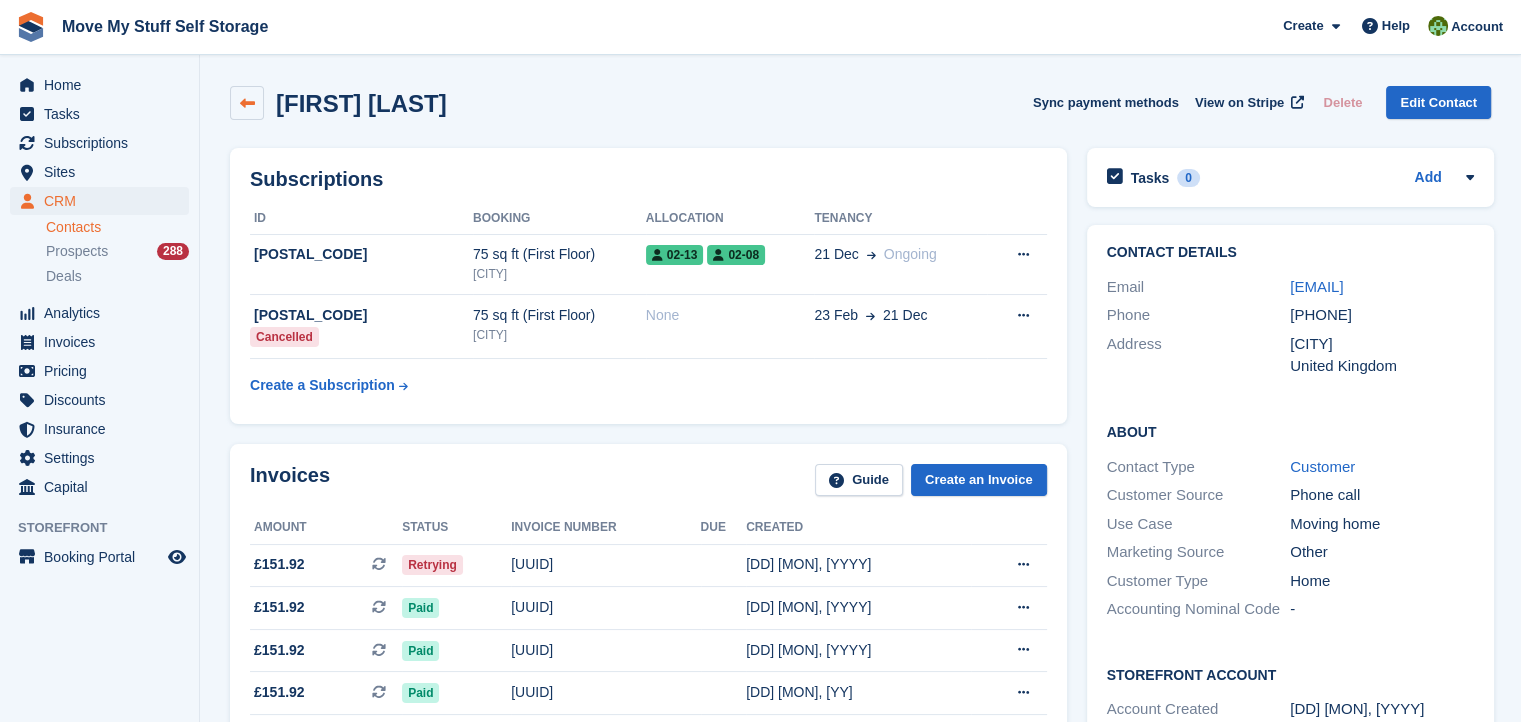 click at bounding box center (247, 103) 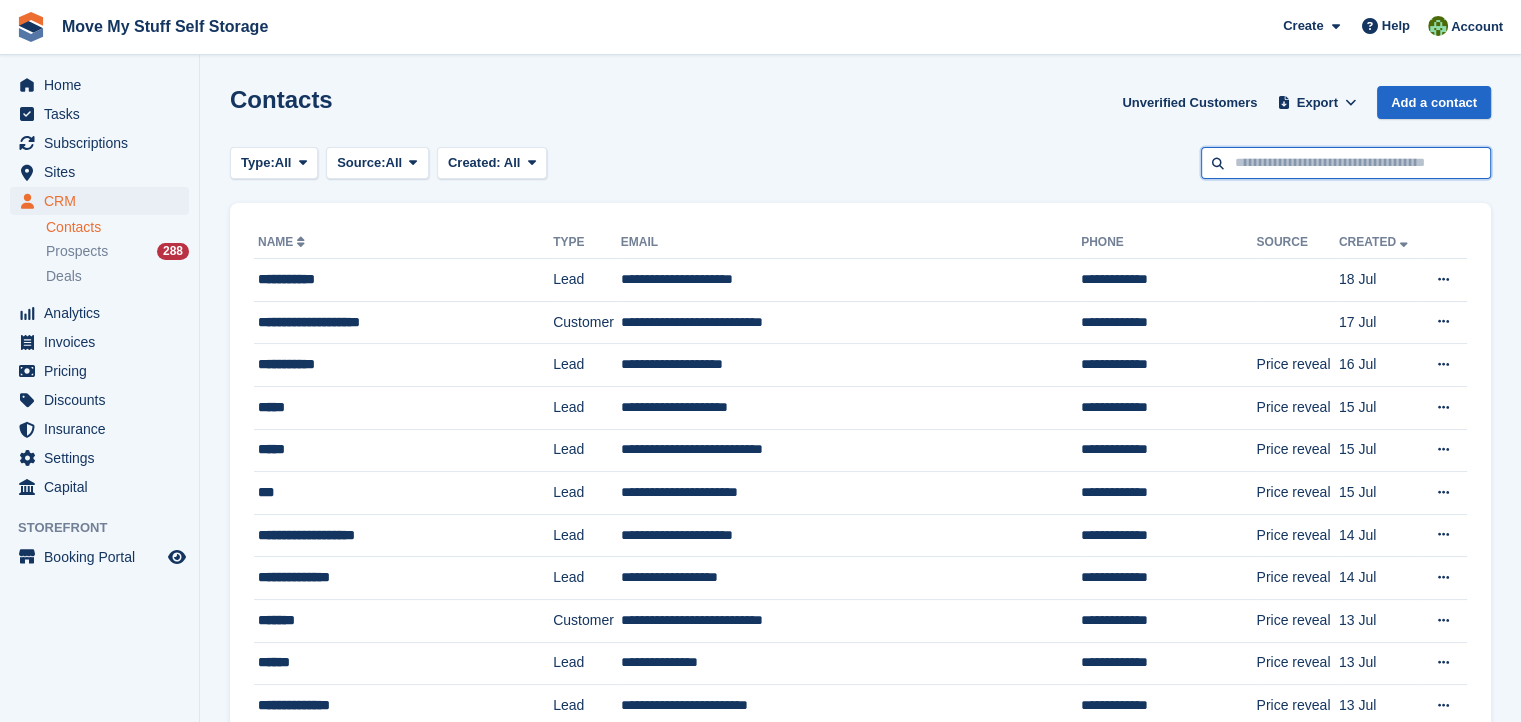 click at bounding box center (1346, 163) 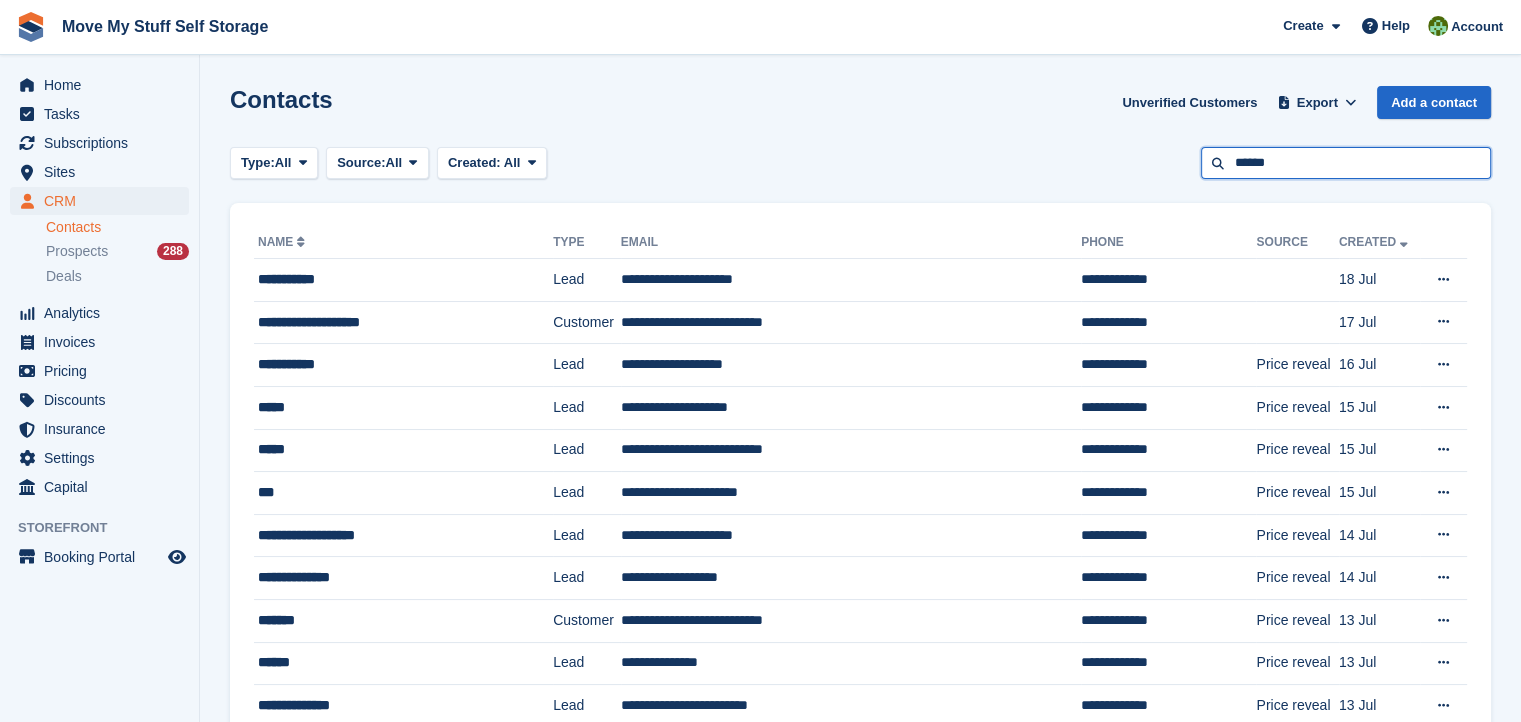 type on "******" 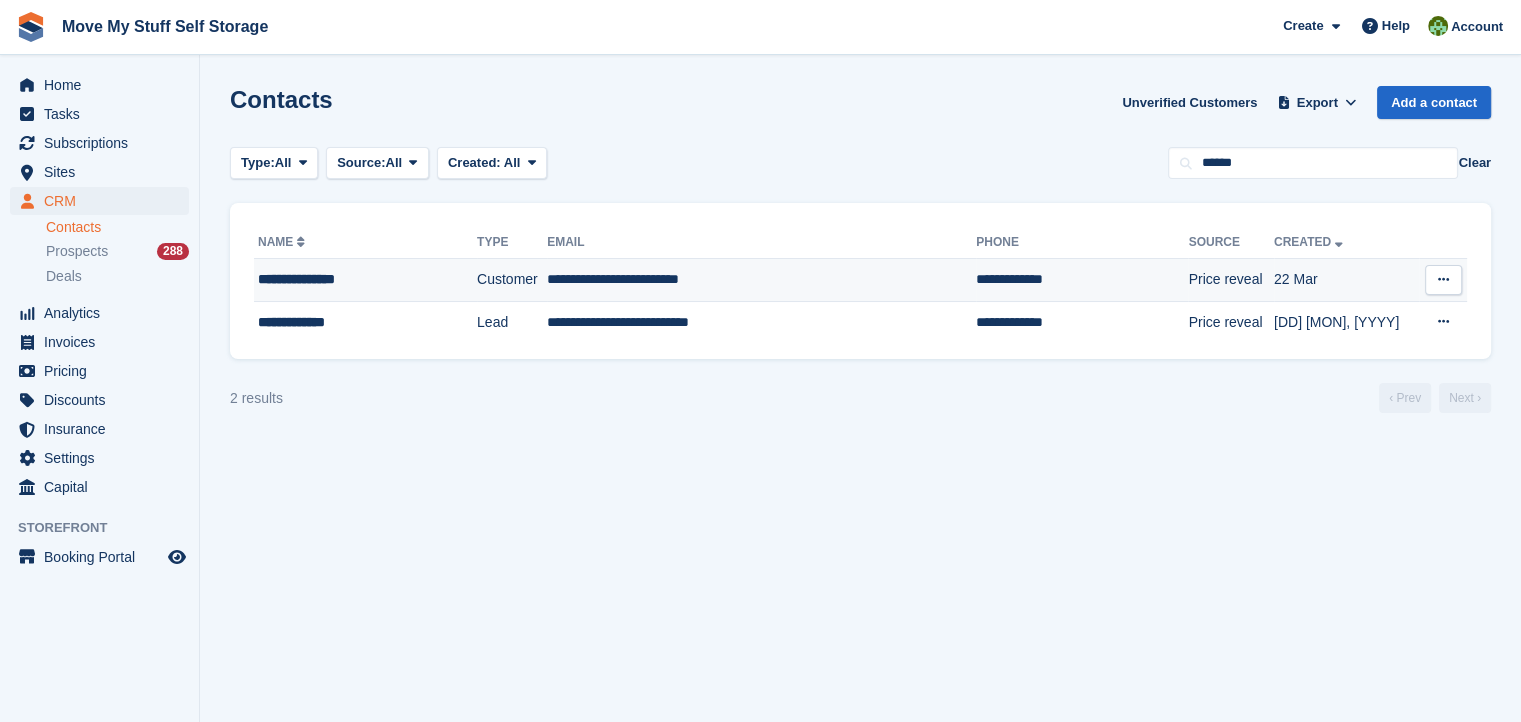 click on "**********" at bounding box center [365, 280] 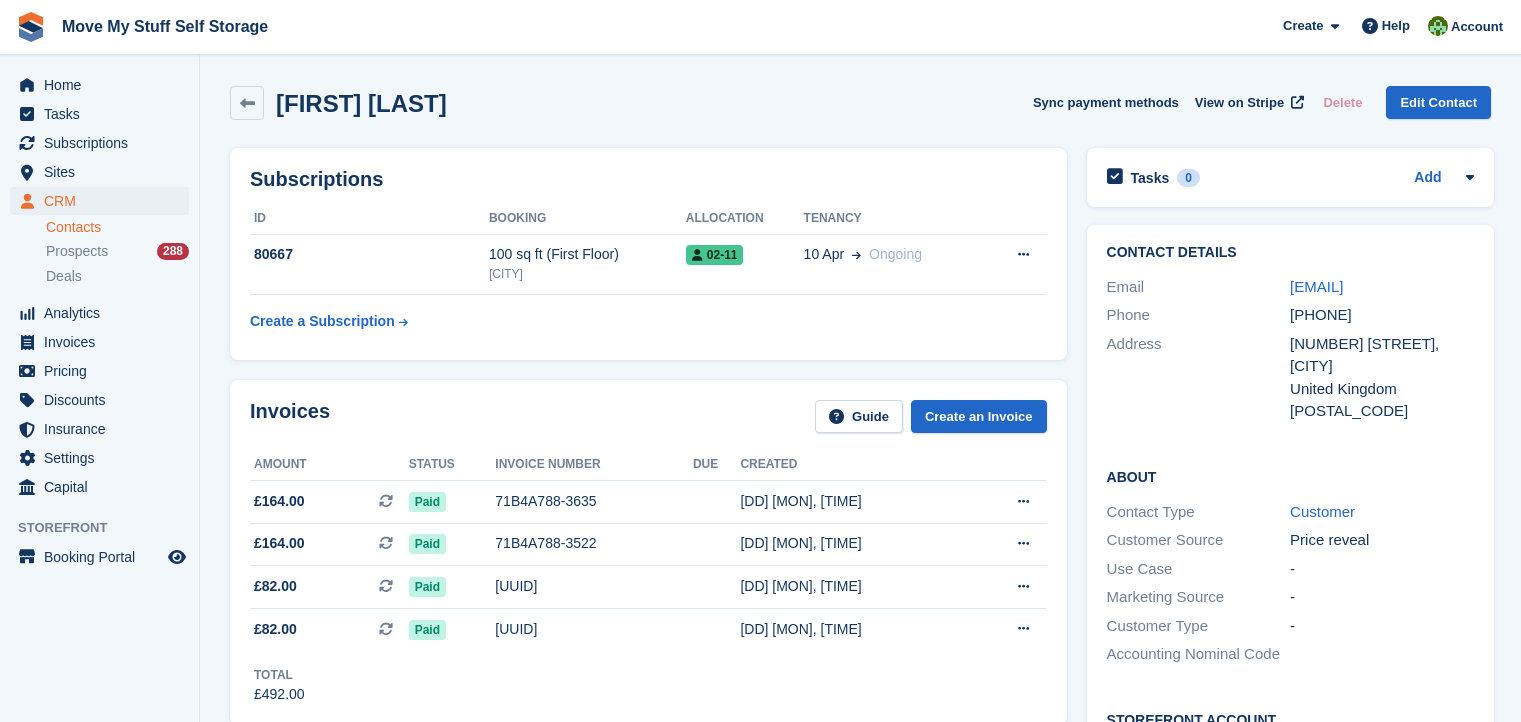 scroll, scrollTop: 0, scrollLeft: 0, axis: both 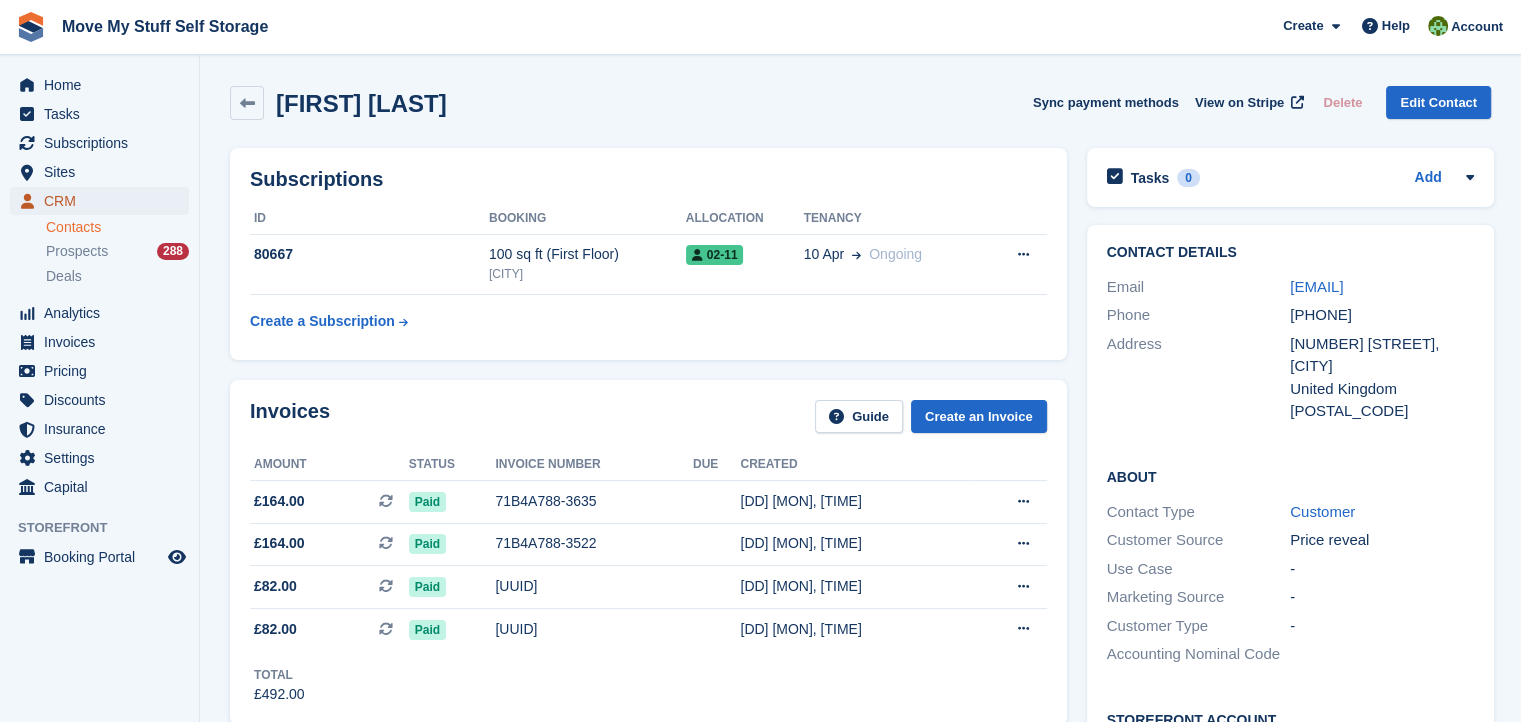 click on "CRM" at bounding box center [104, 201] 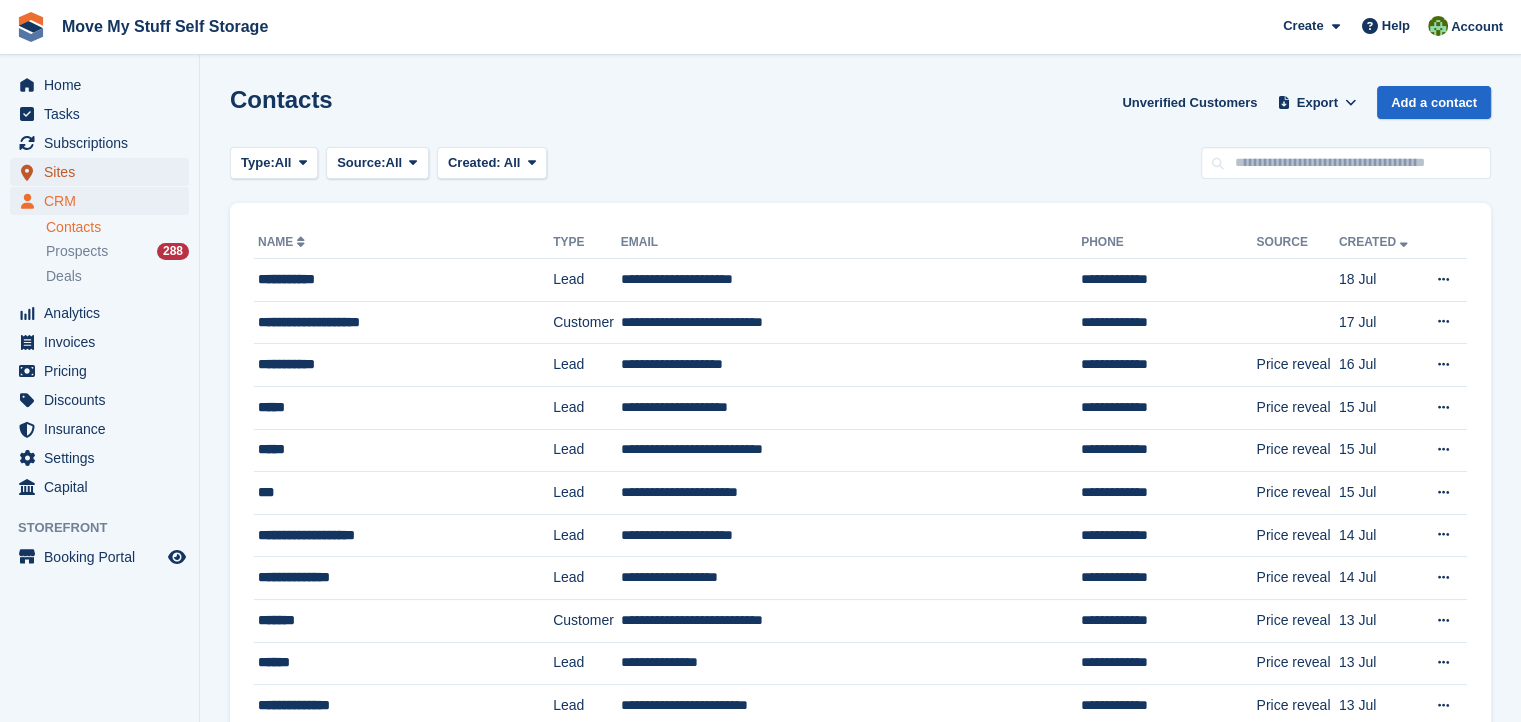 click on "Sites" at bounding box center [104, 172] 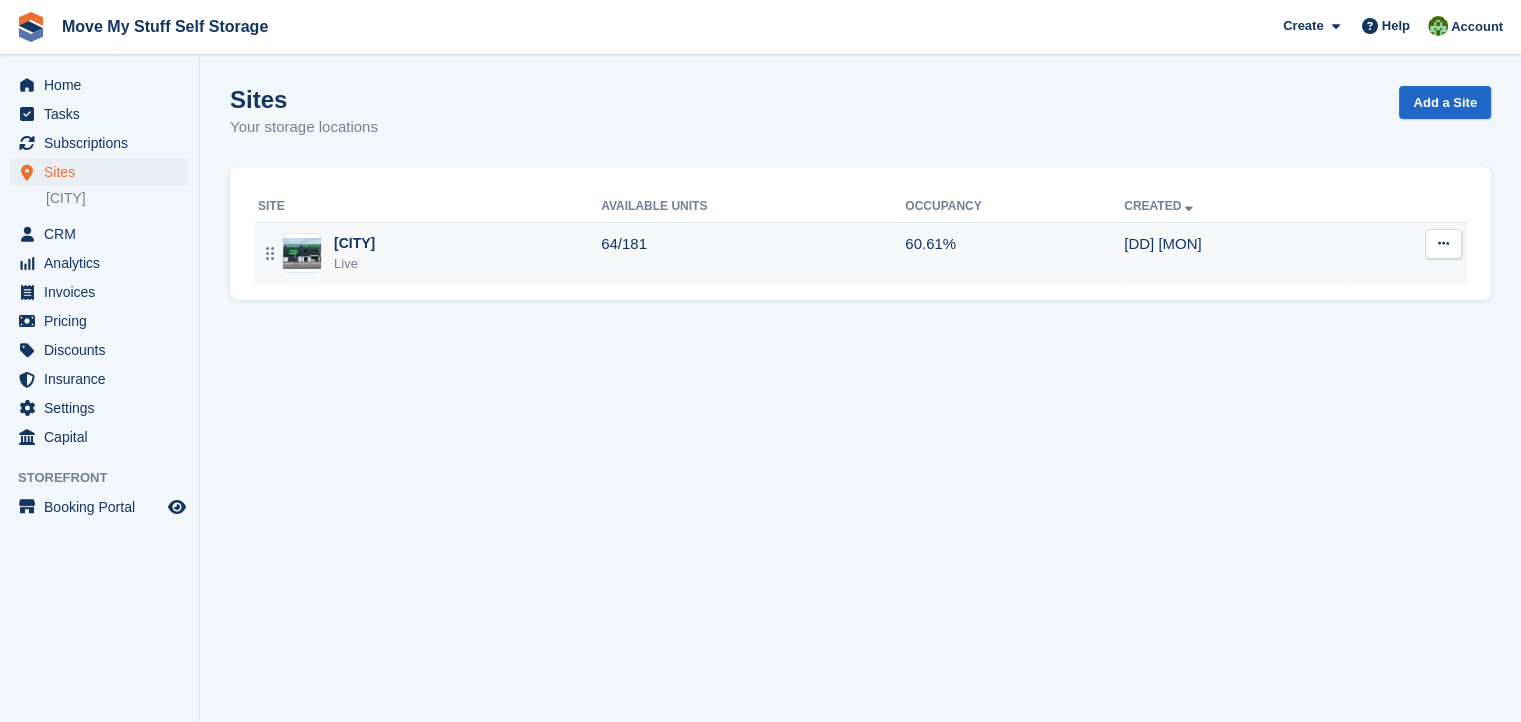 click on "Live" at bounding box center [354, 264] 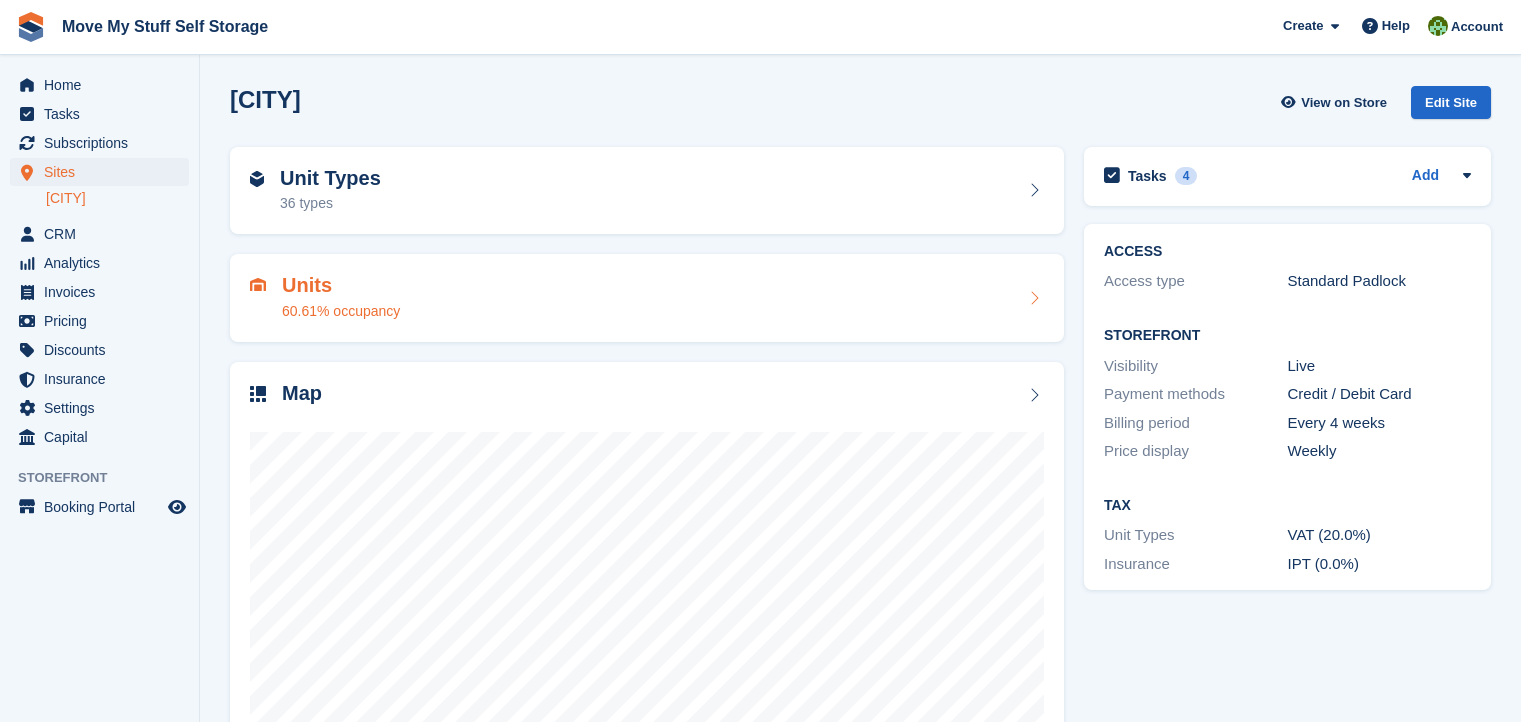 scroll, scrollTop: 0, scrollLeft: 0, axis: both 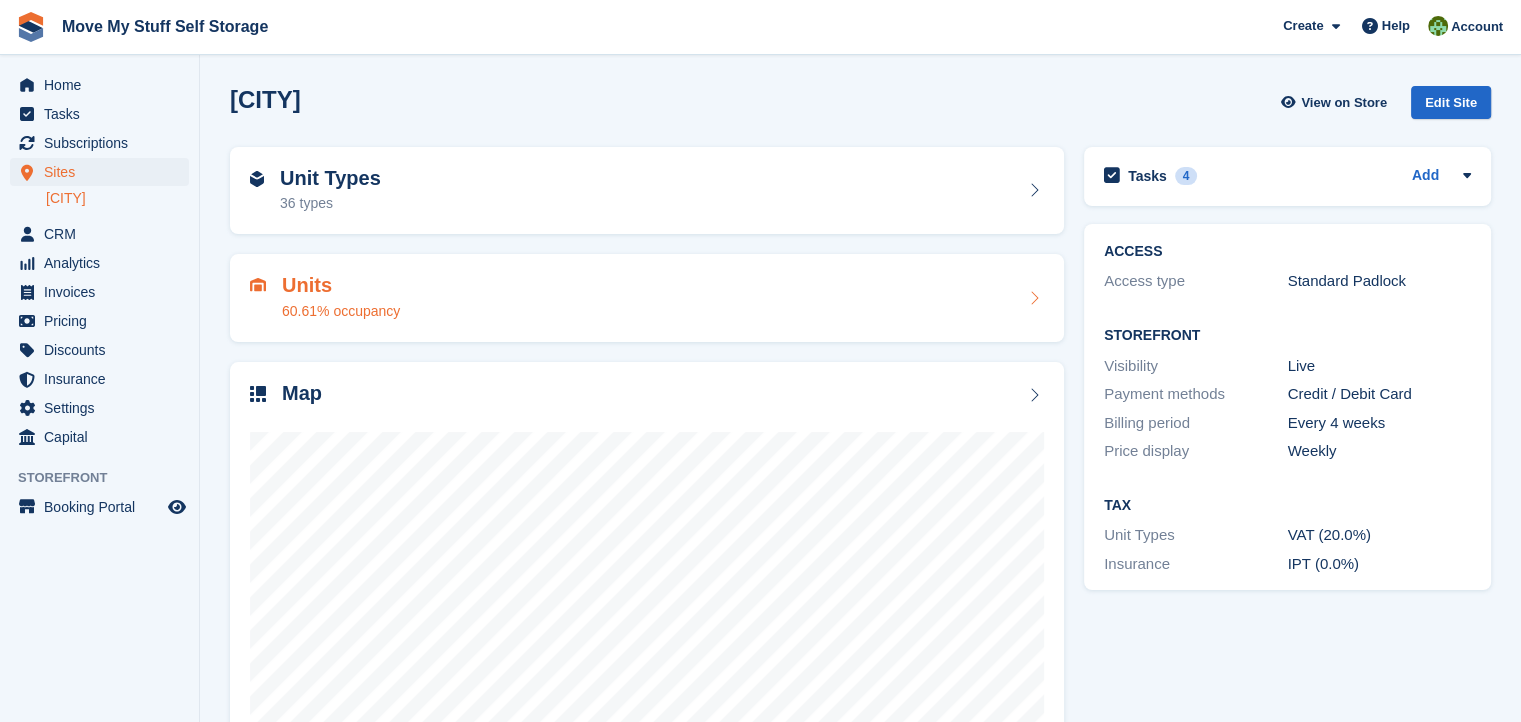 click on "Units" at bounding box center [341, 285] 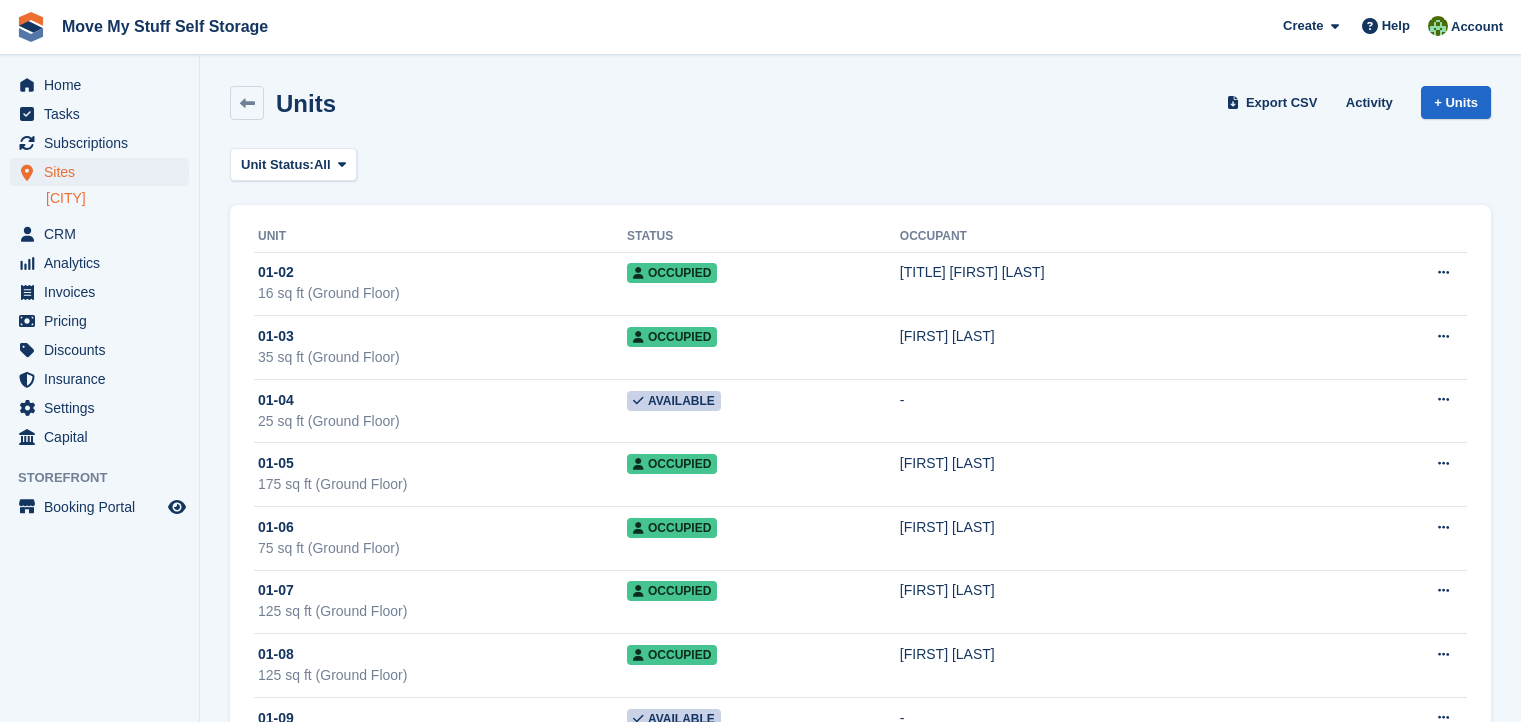 scroll, scrollTop: 0, scrollLeft: 0, axis: both 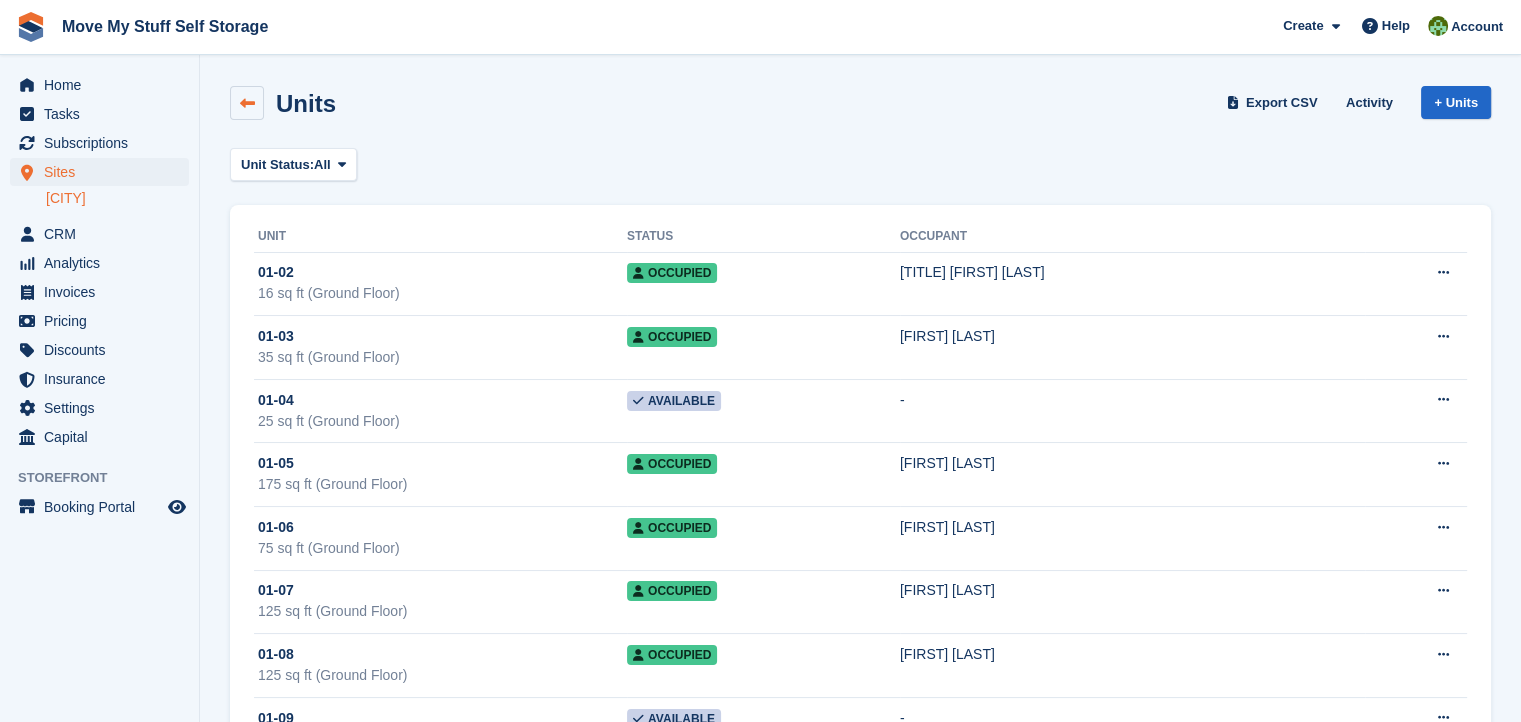 click at bounding box center (247, 103) 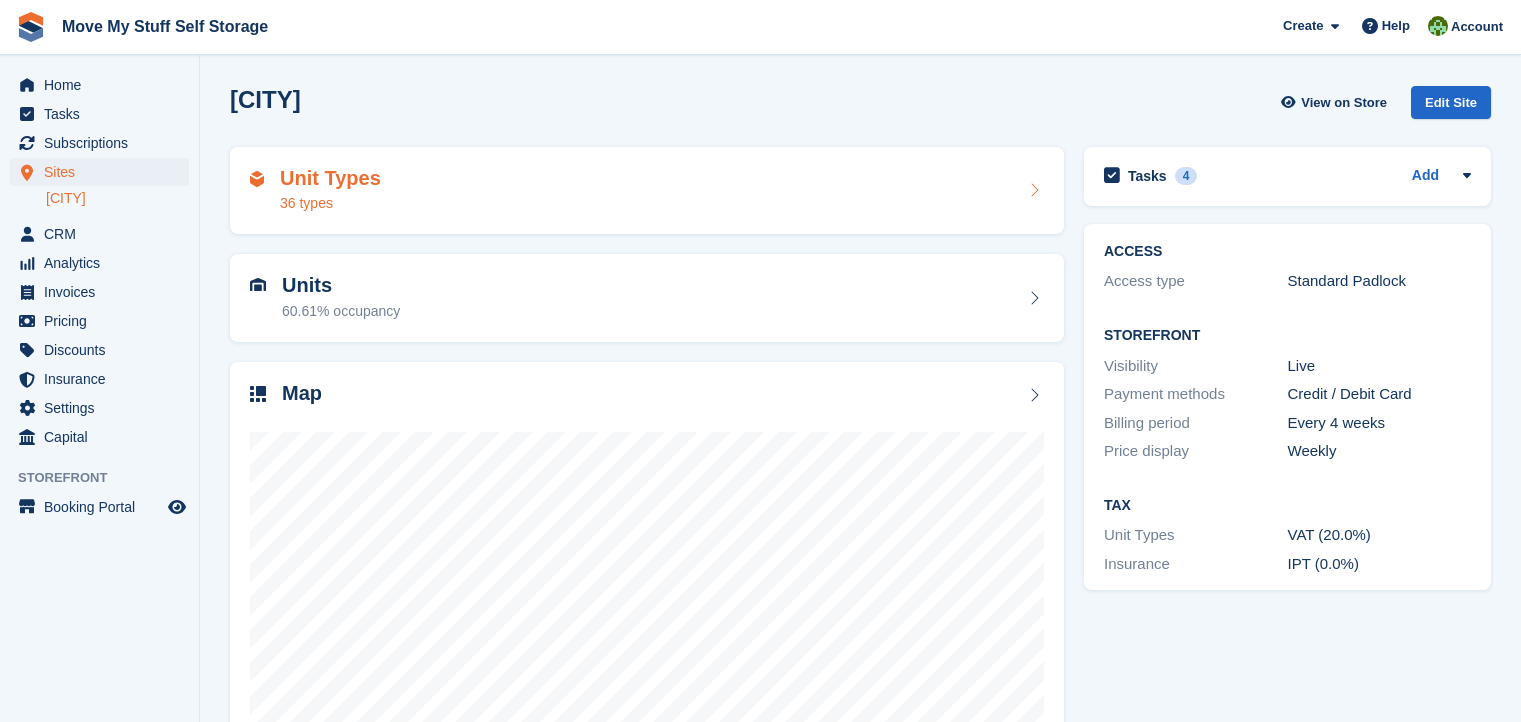 click on "Unit Types" at bounding box center (330, 178) 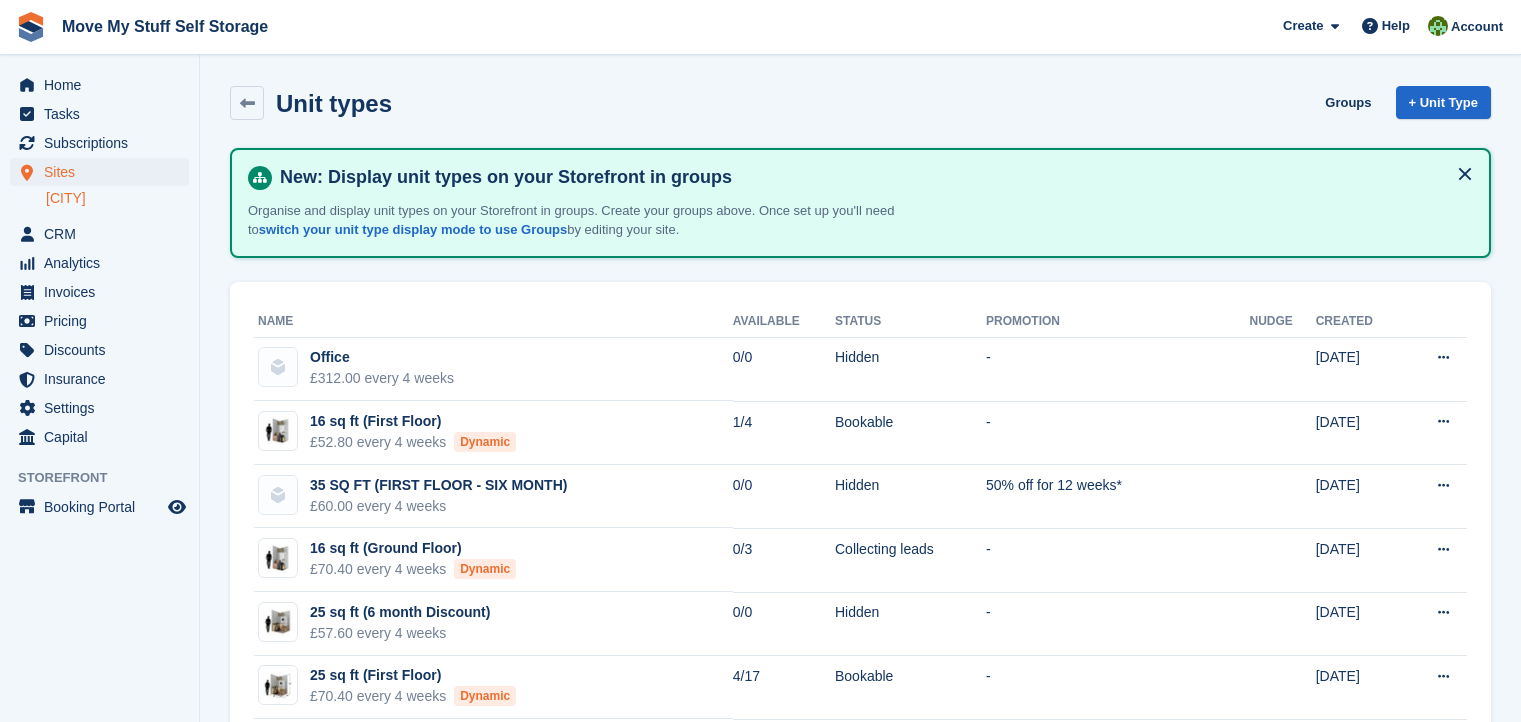 scroll, scrollTop: 0, scrollLeft: 0, axis: both 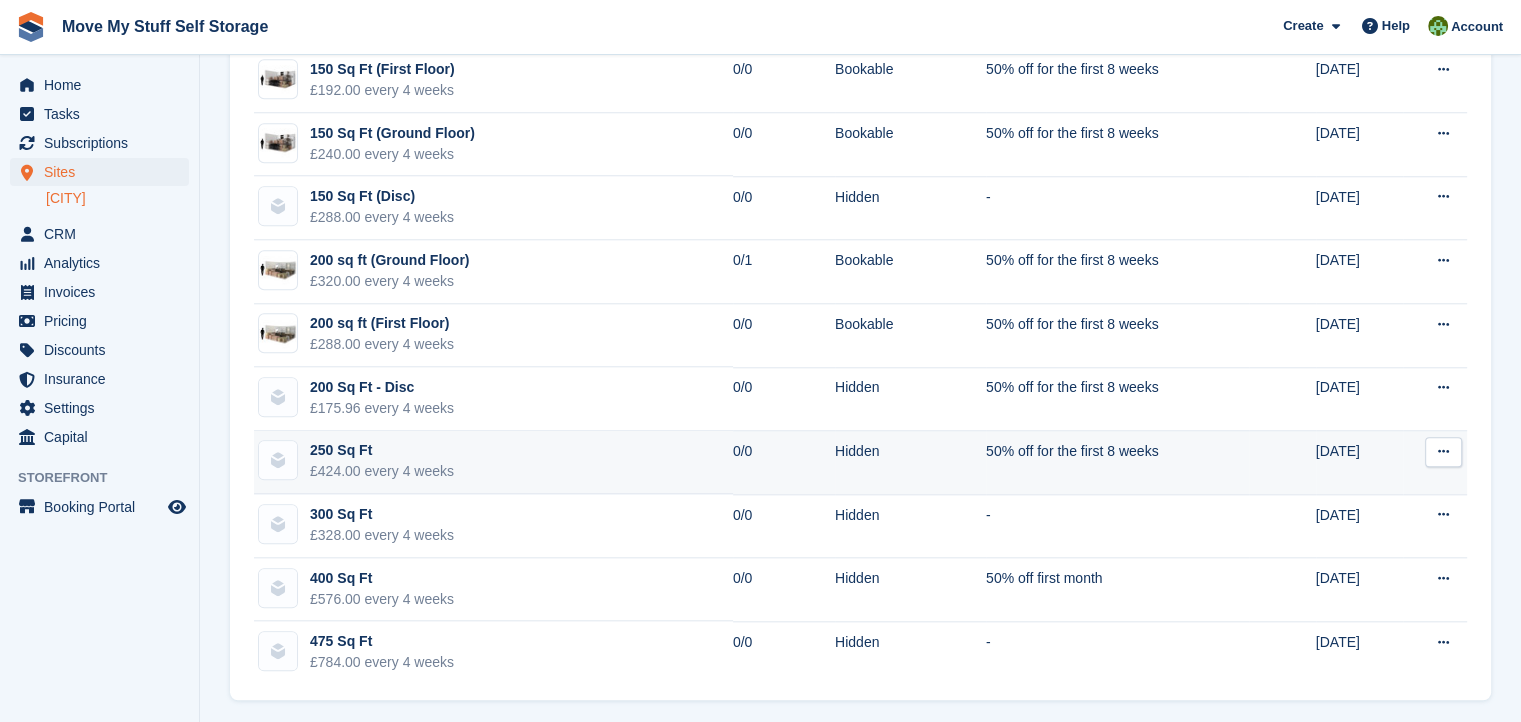 click on "250 Sq Ft" at bounding box center (382, 450) 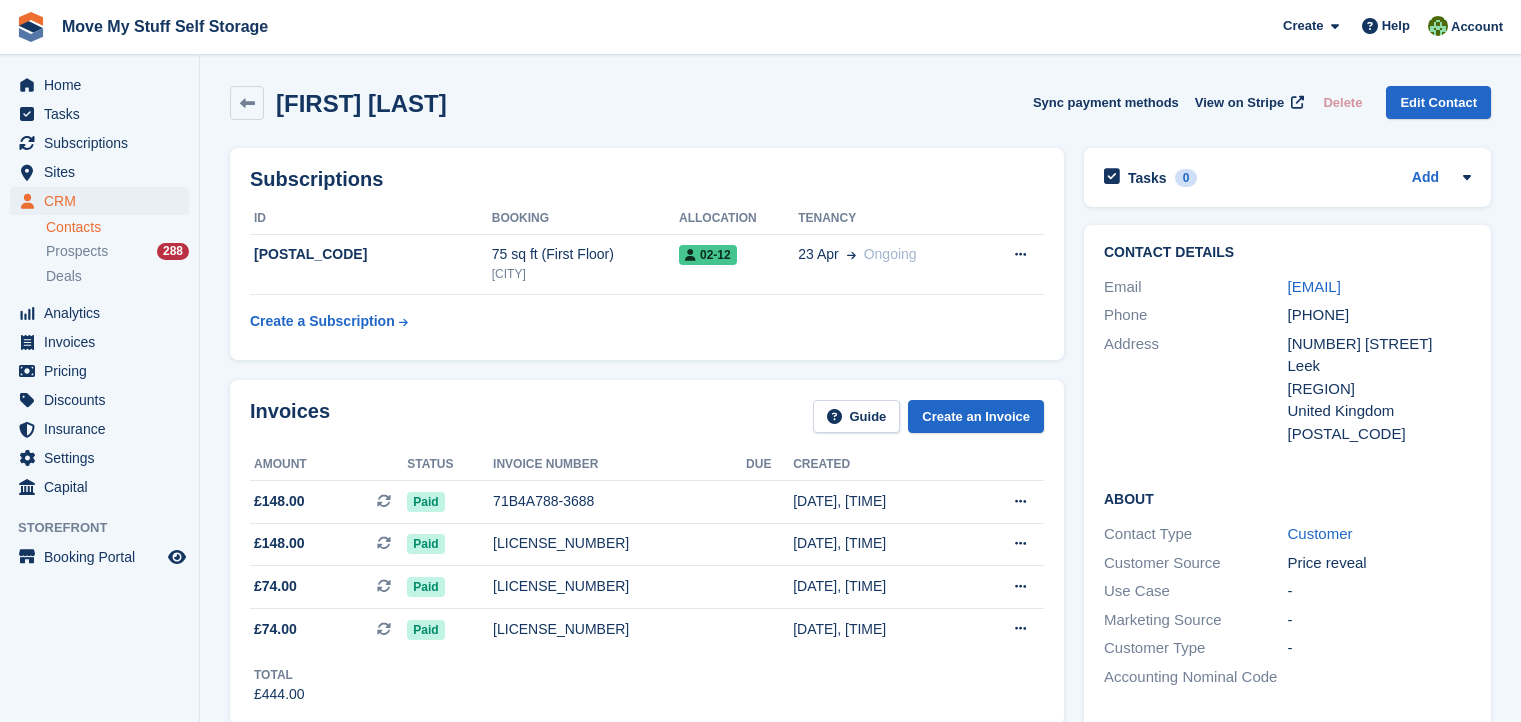 scroll, scrollTop: 0, scrollLeft: 0, axis: both 